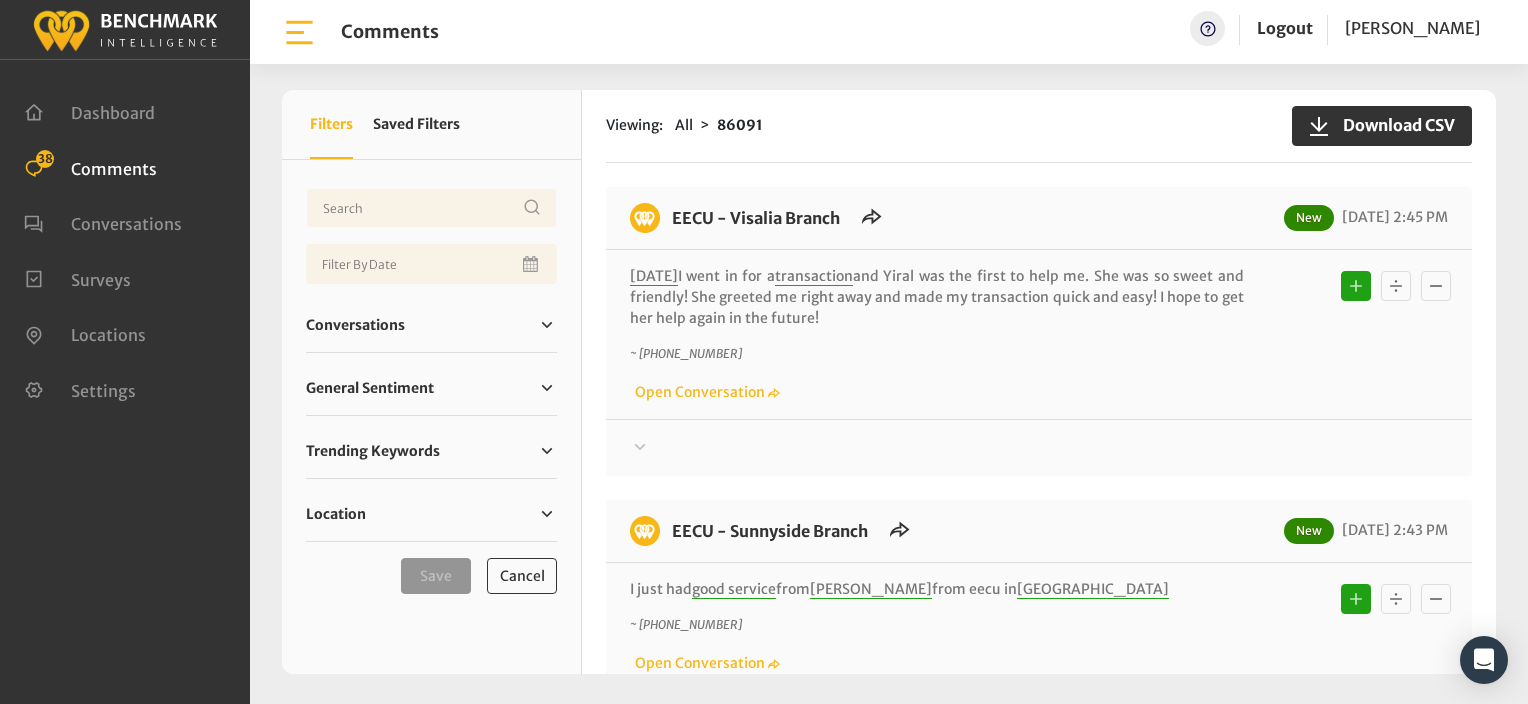 scroll, scrollTop: 0, scrollLeft: 0, axis: both 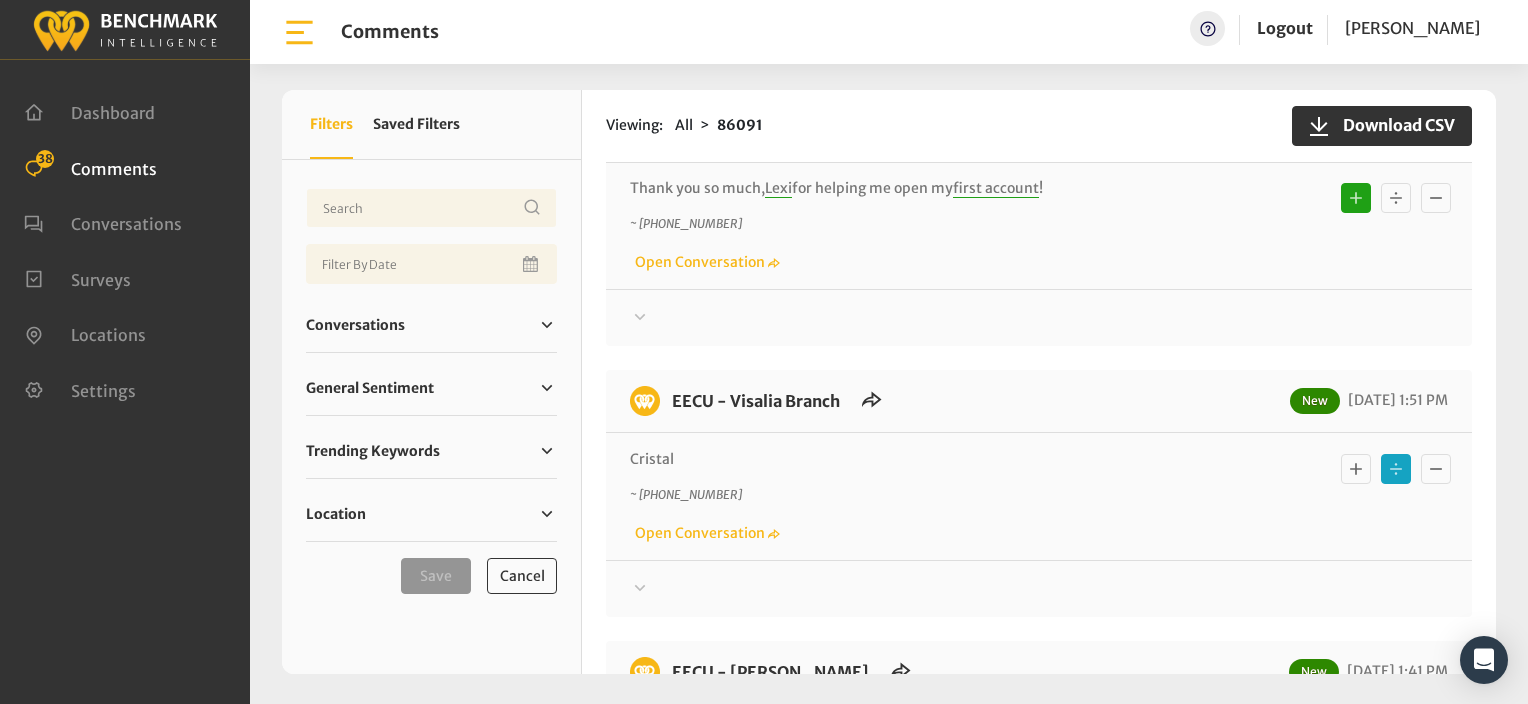 click 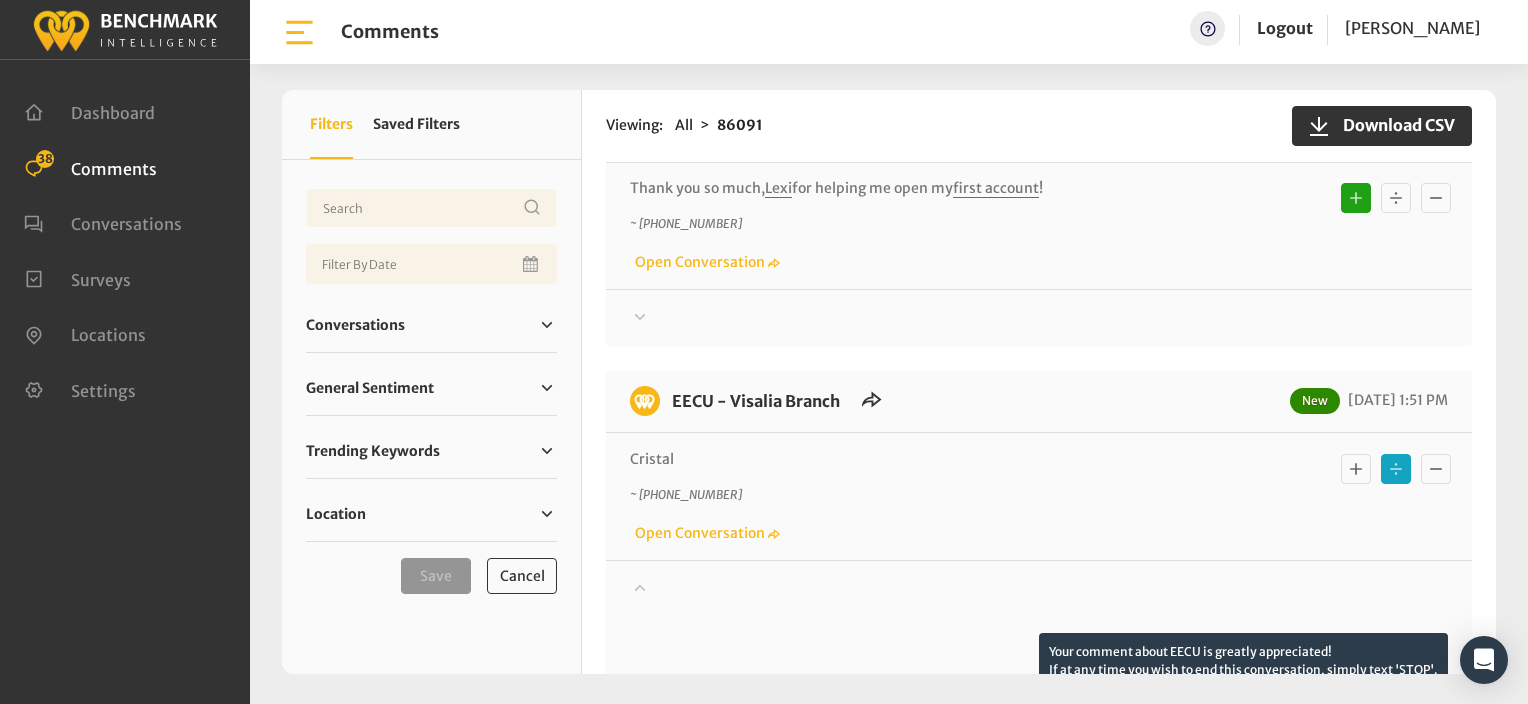 click at bounding box center (1039, -3352) 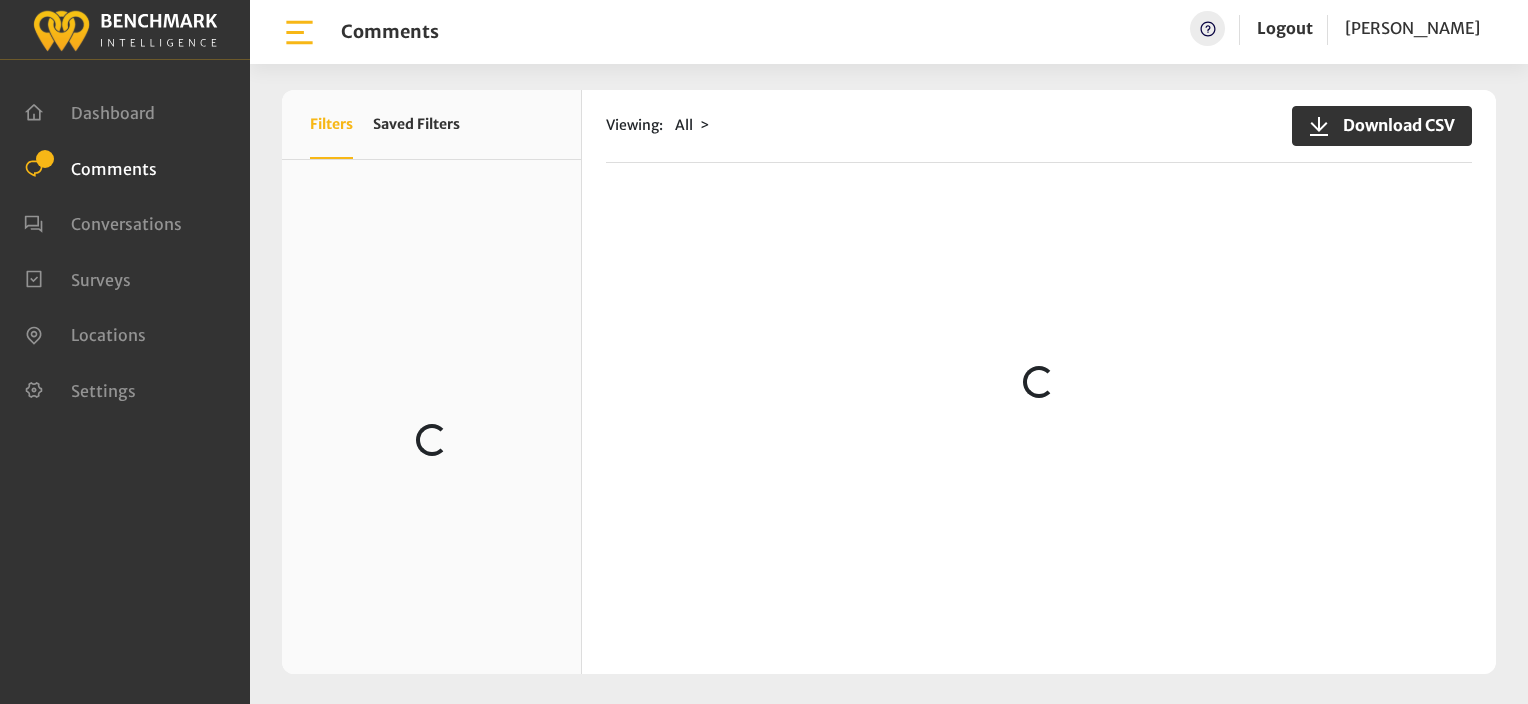scroll, scrollTop: 0, scrollLeft: 0, axis: both 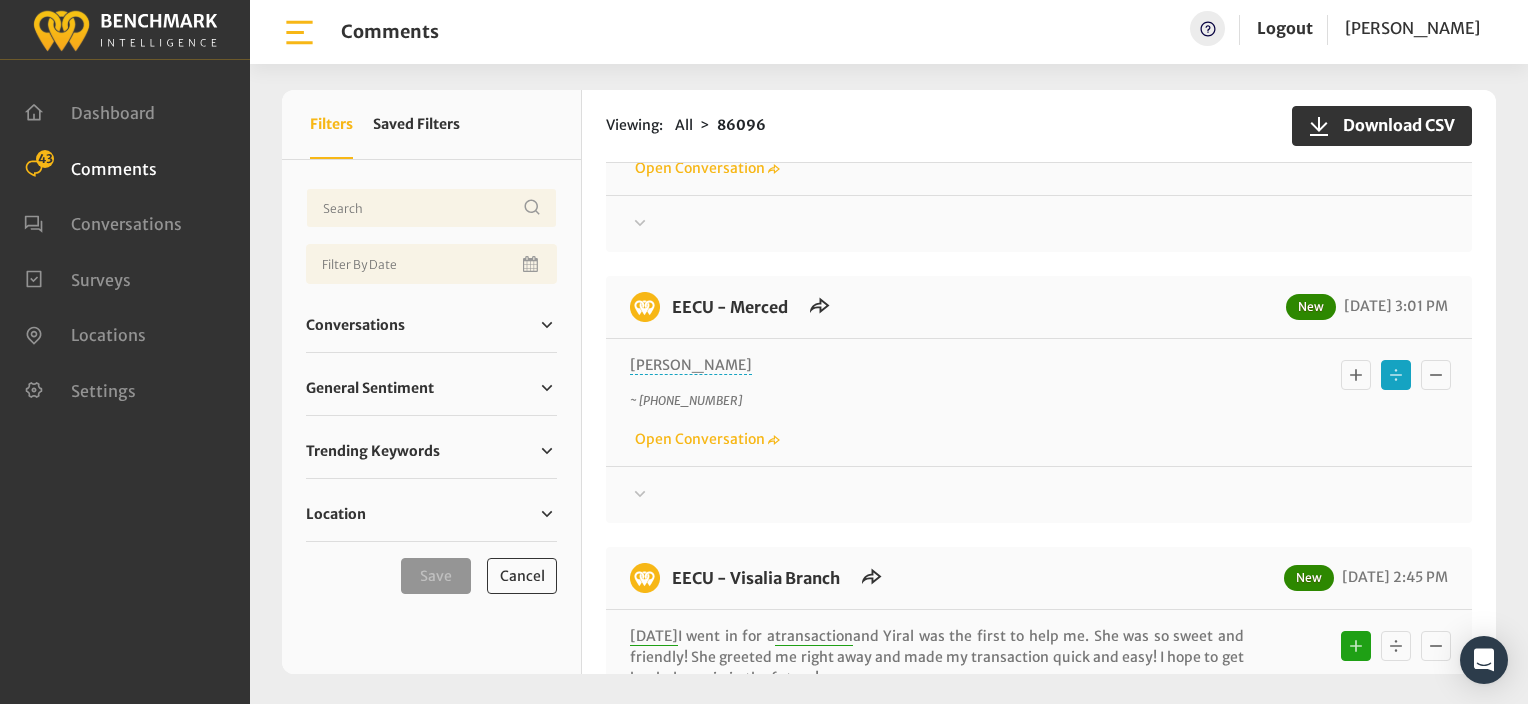 click 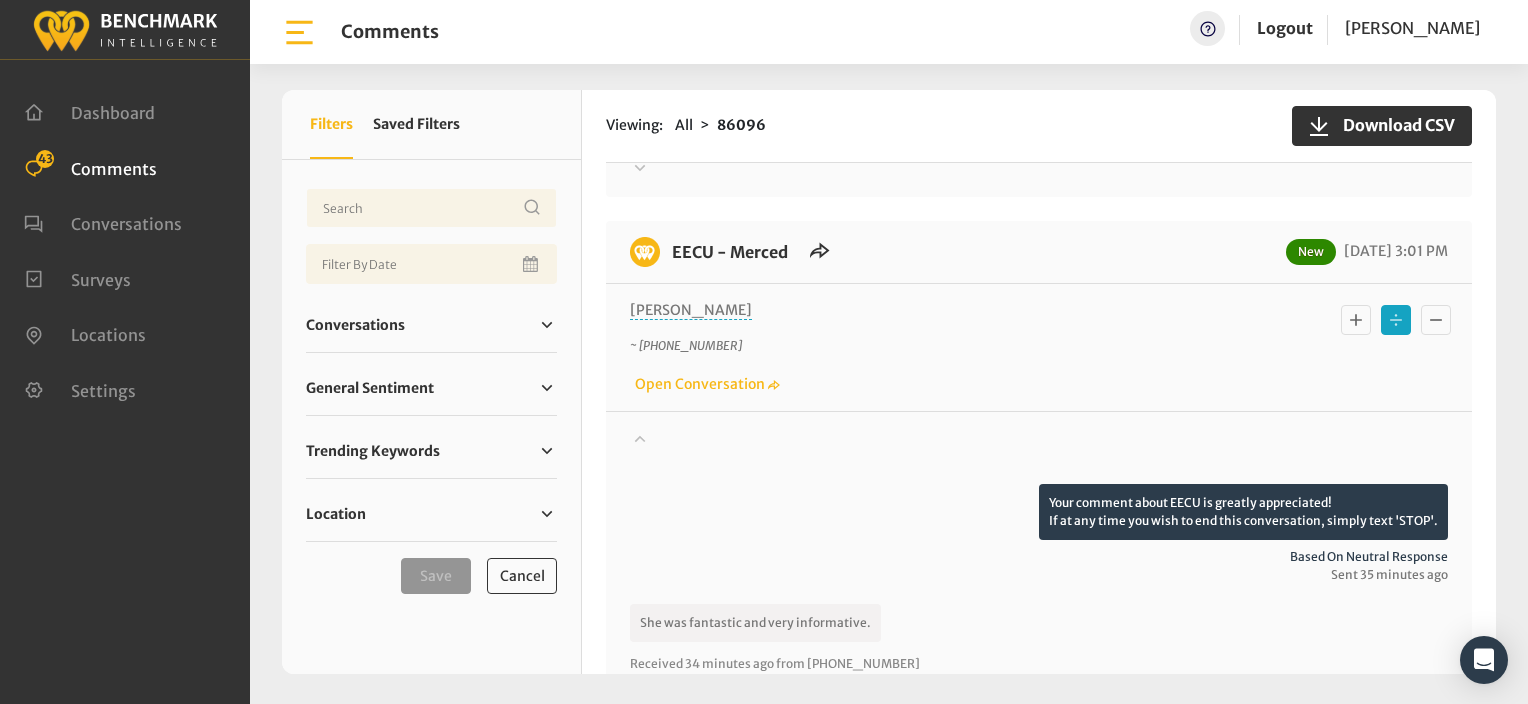 scroll, scrollTop: 1200, scrollLeft: 0, axis: vertical 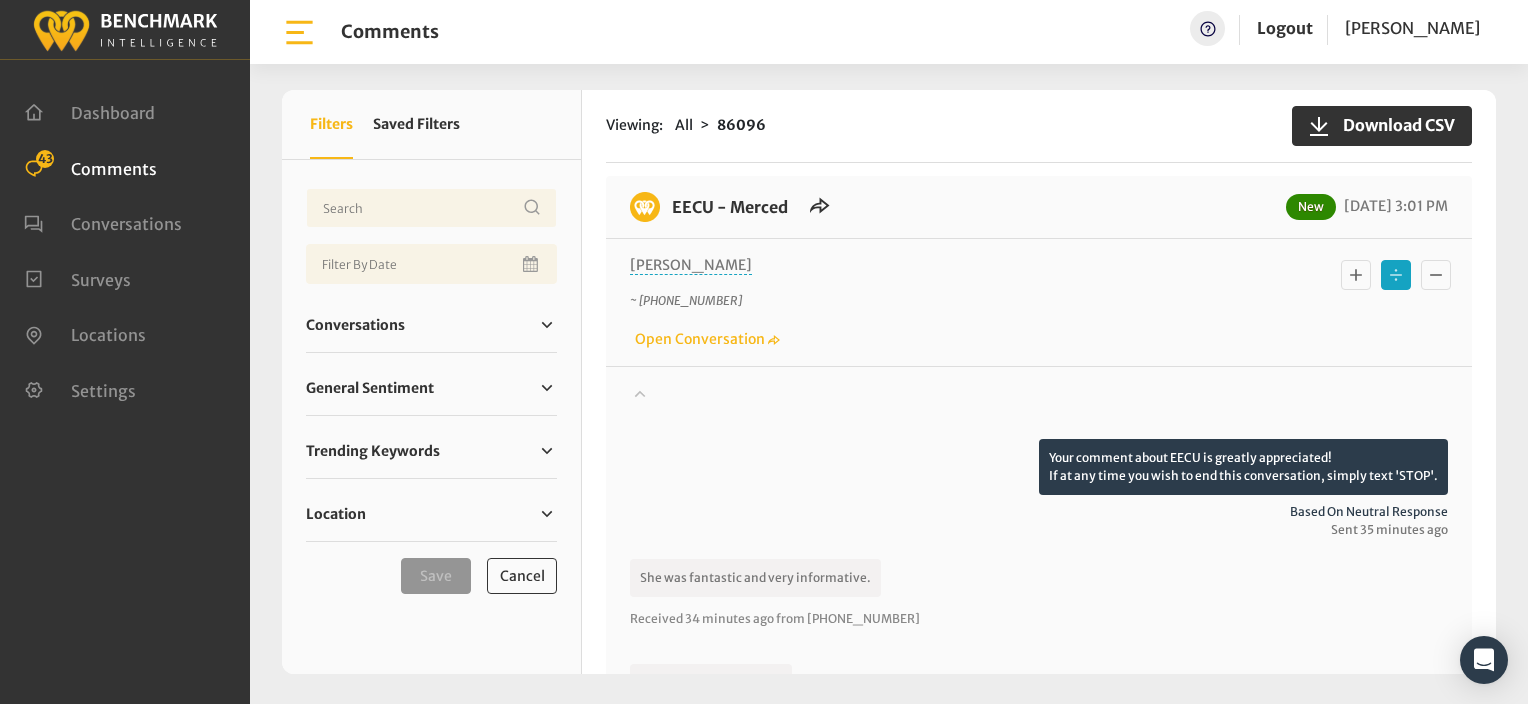 click 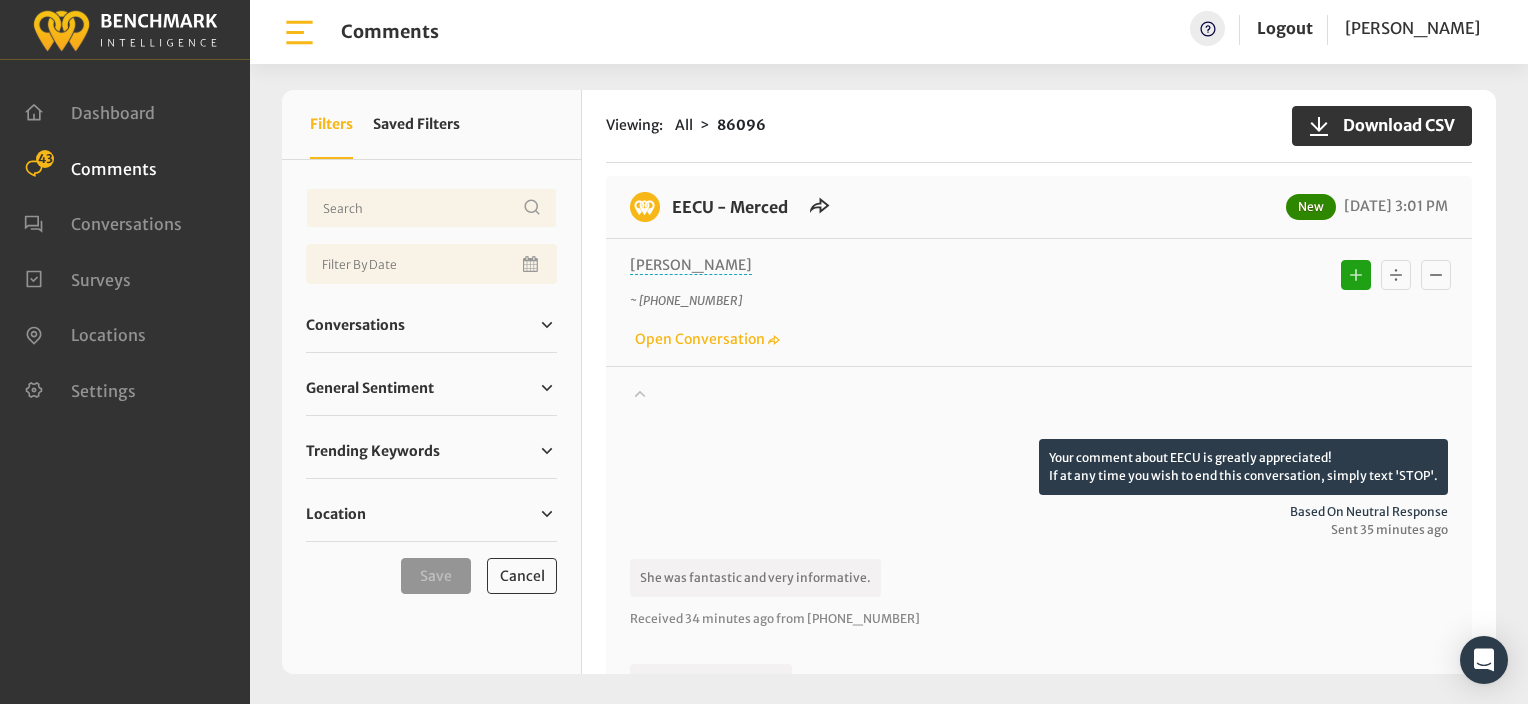 type 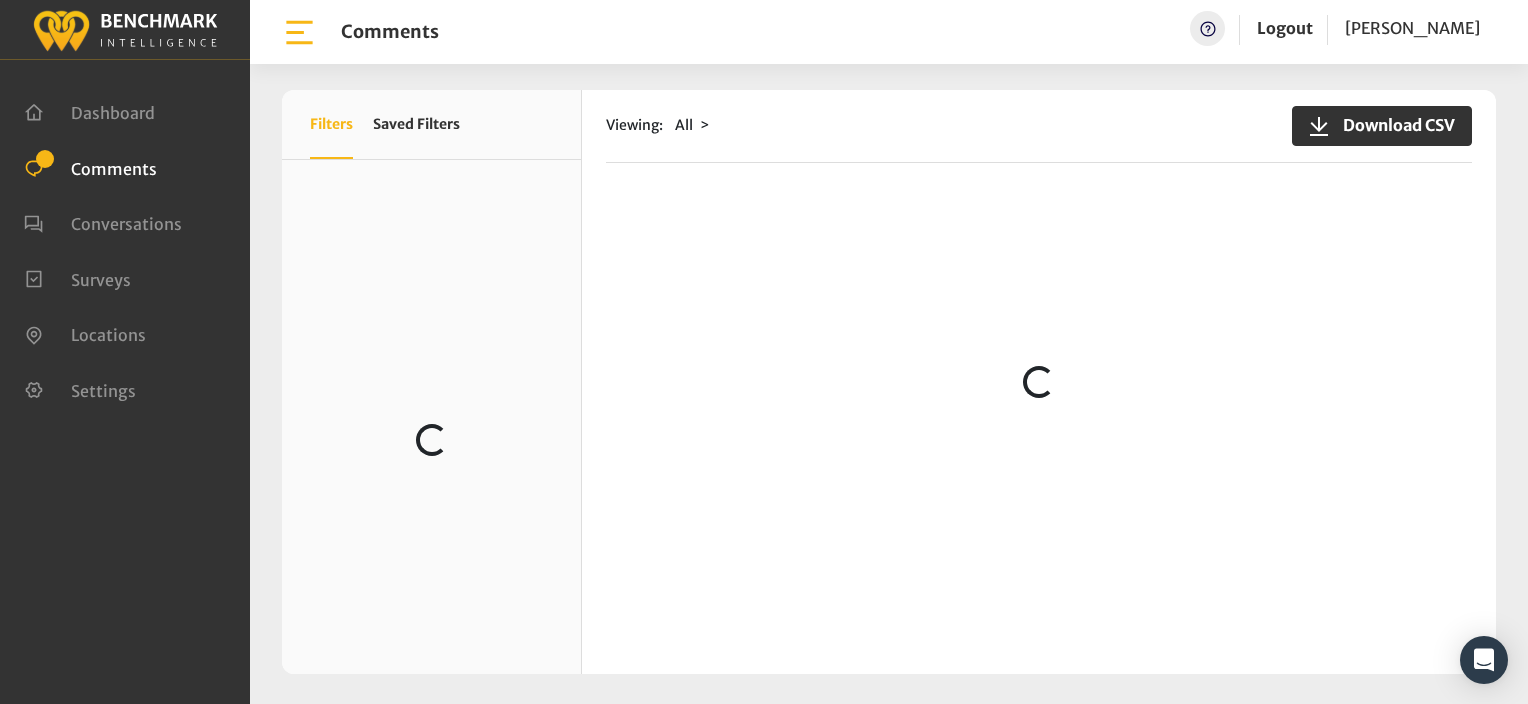 scroll, scrollTop: 0, scrollLeft: 0, axis: both 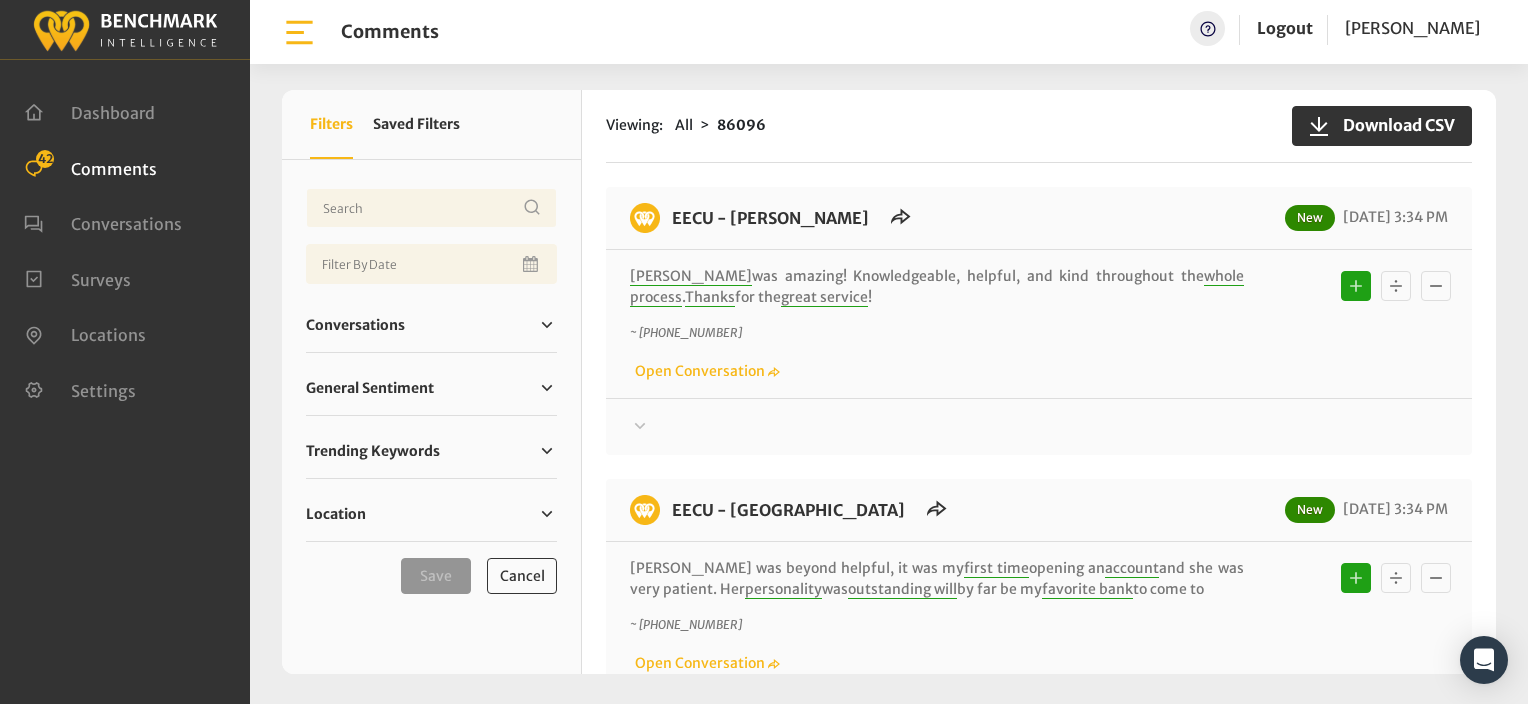 click on "Viewing:
All
86096
Download CSV
EECU - Clovis West
New
07/18/2025 3:34 PM
Sal  was amazing! Knowledgeable, helpful, and kind throughout the  whole process .  !" 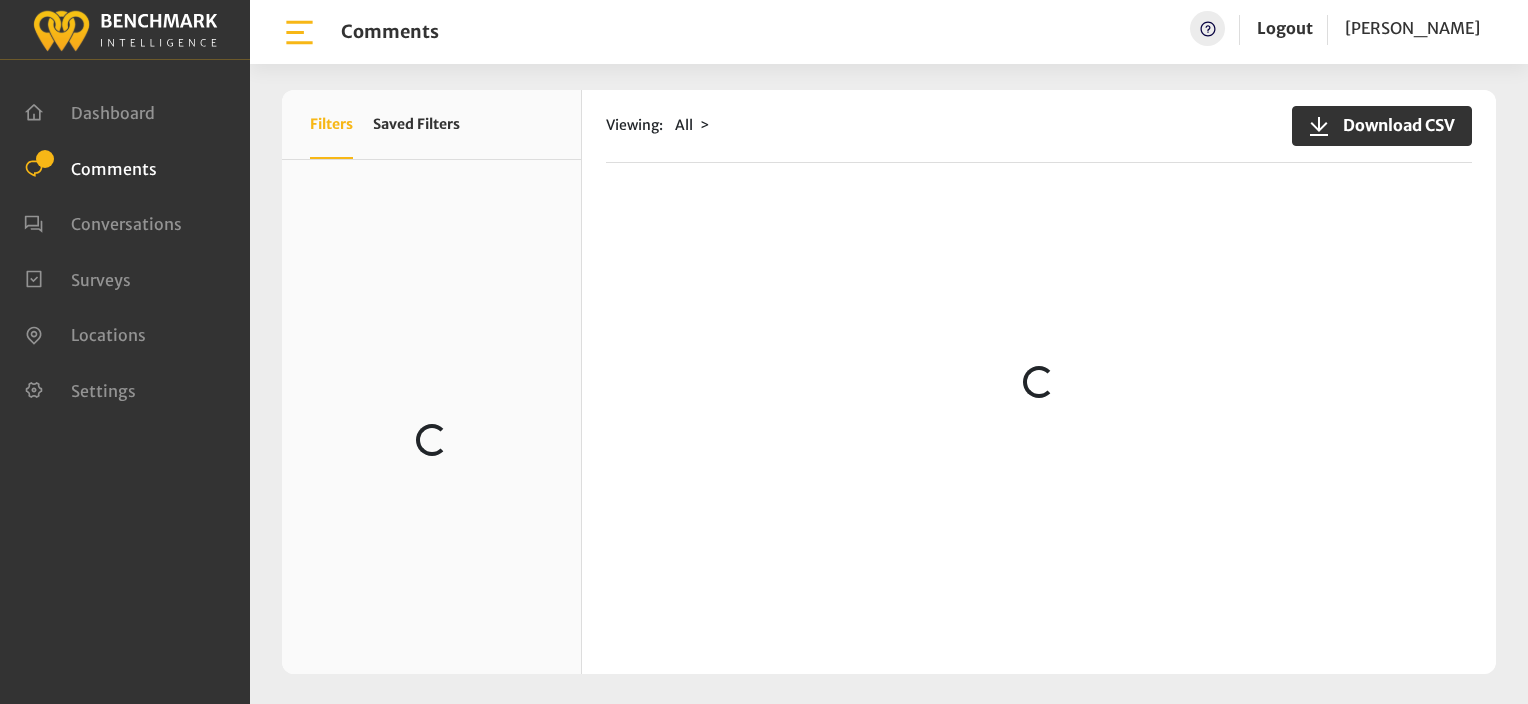 scroll, scrollTop: 0, scrollLeft: 0, axis: both 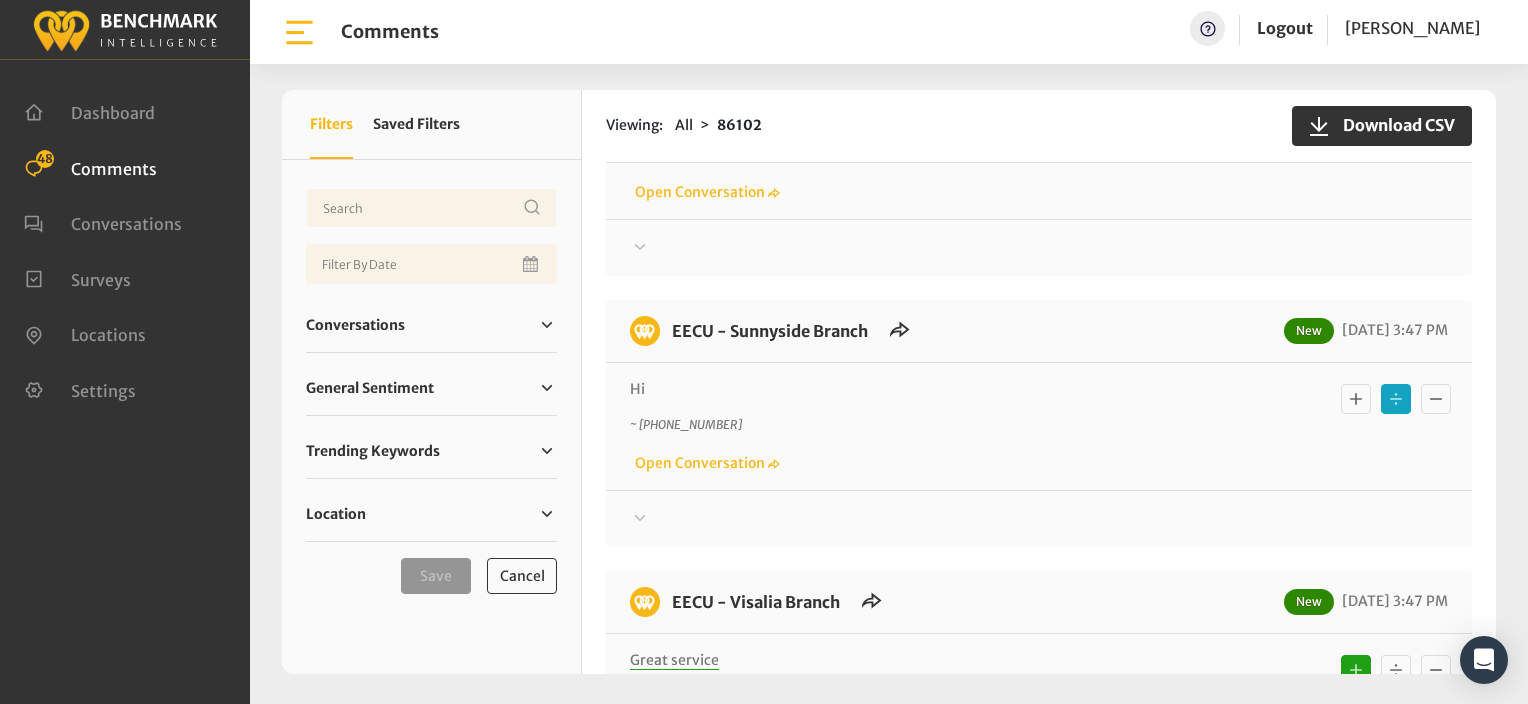 click 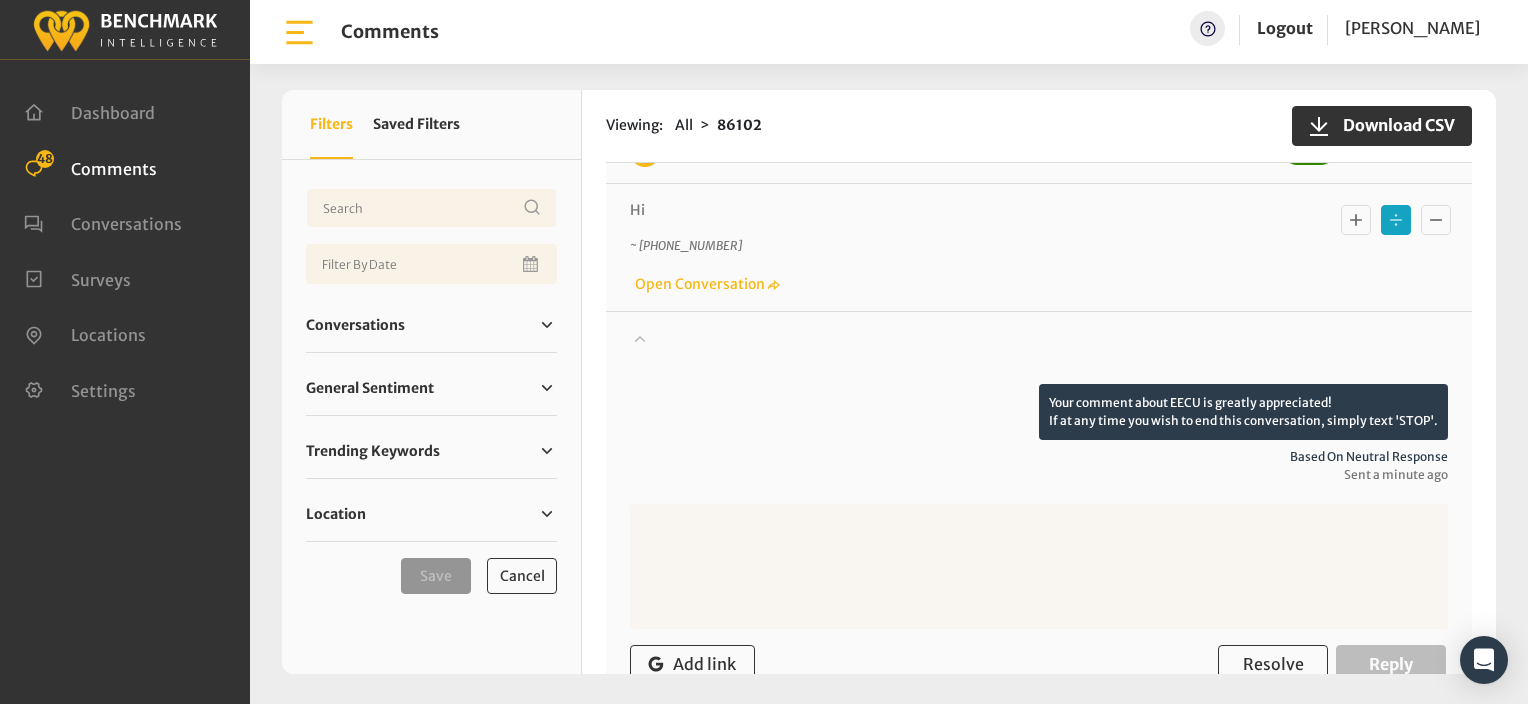 scroll, scrollTop: 200, scrollLeft: 0, axis: vertical 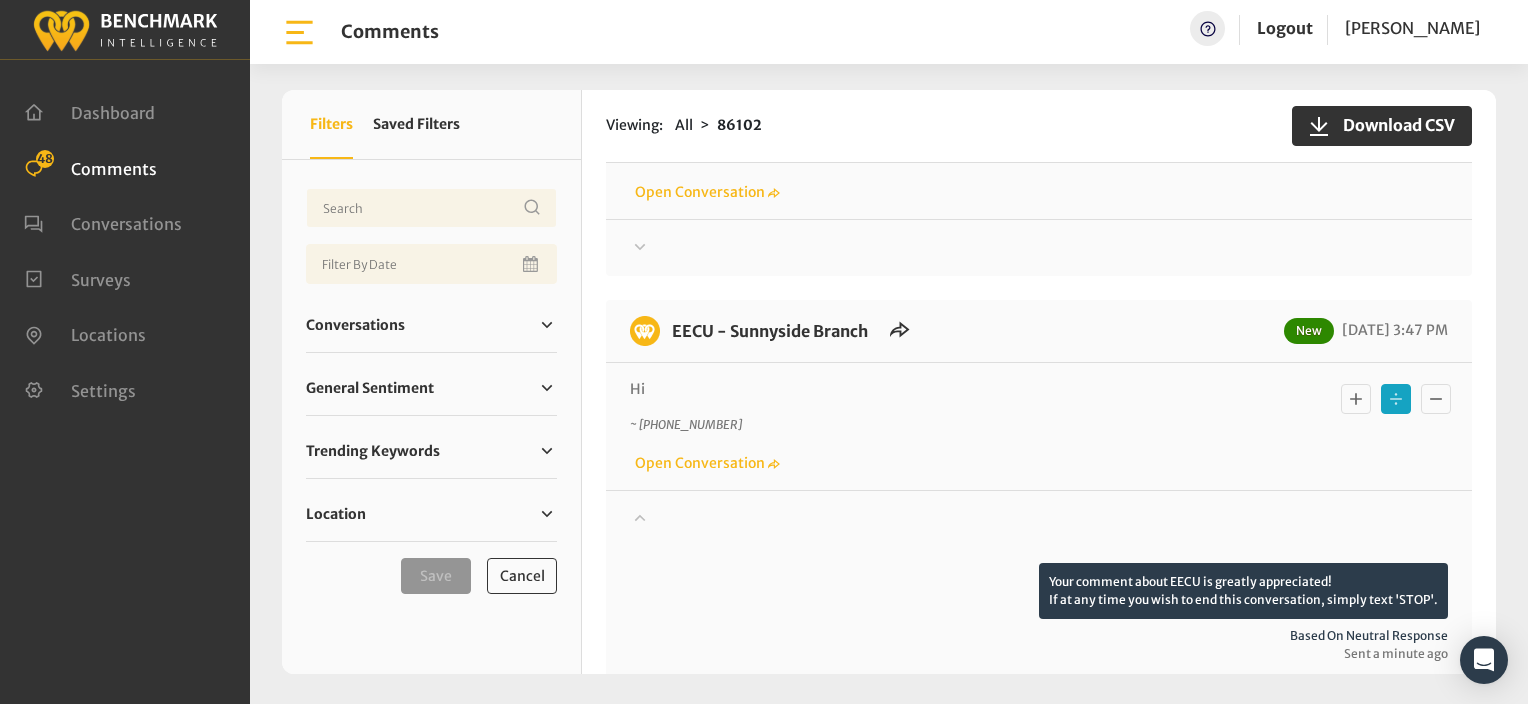 click 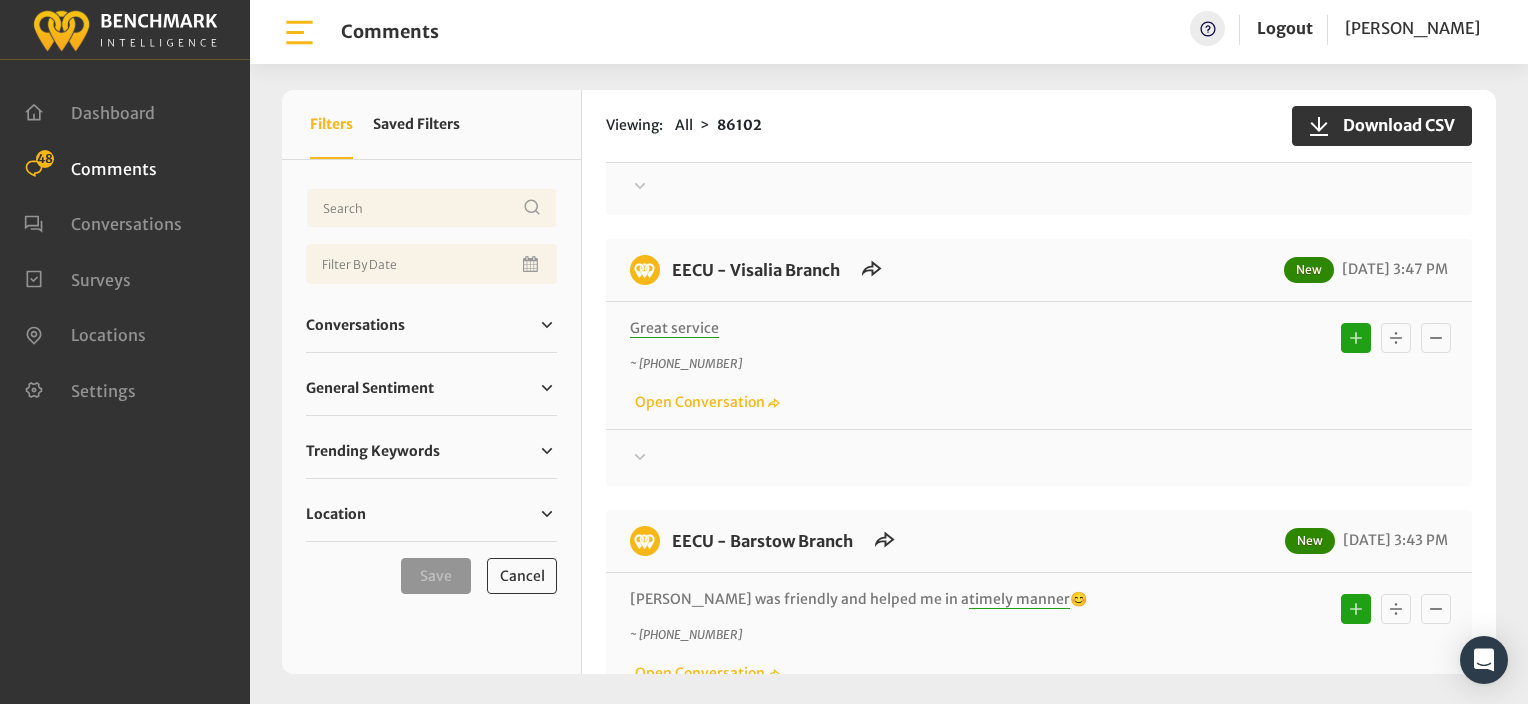 scroll, scrollTop: 700, scrollLeft: 0, axis: vertical 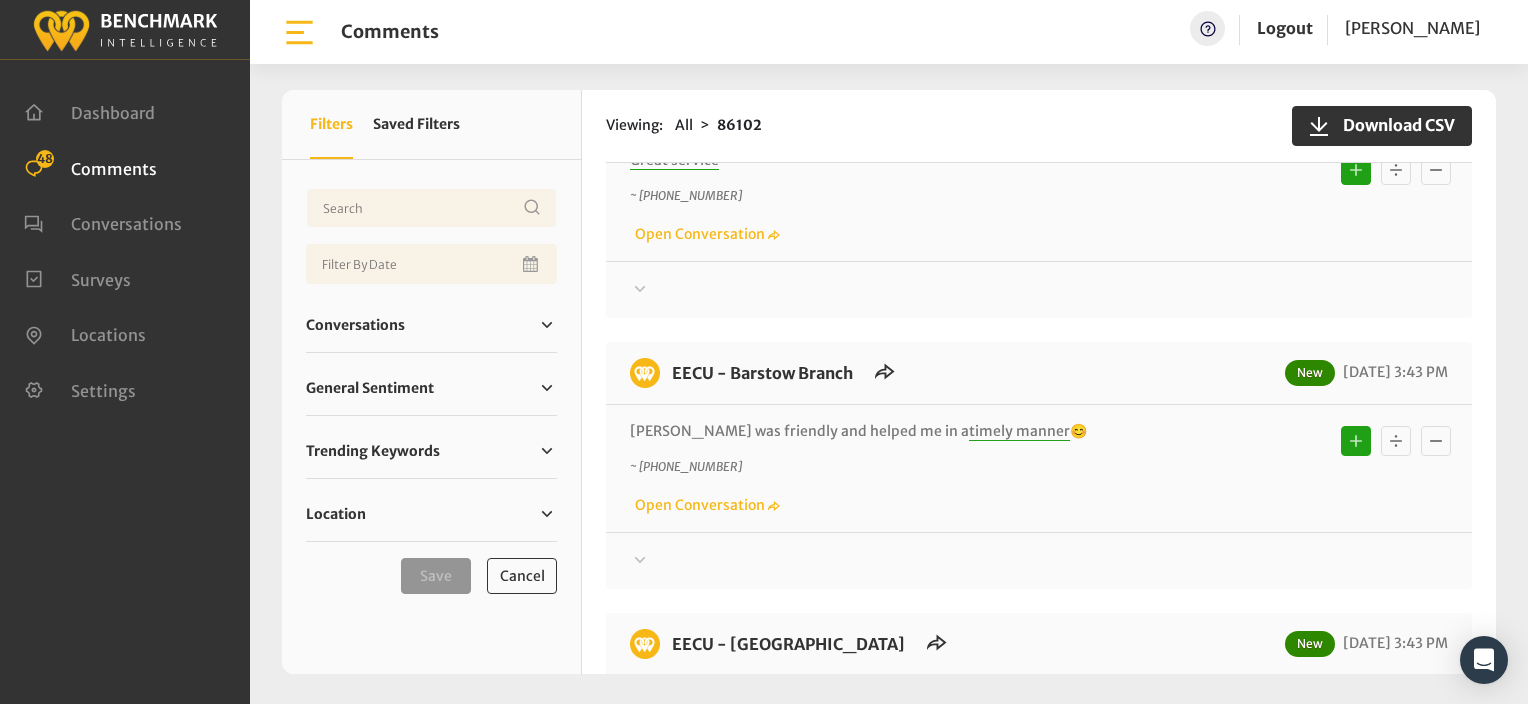 click at bounding box center (1039, -252) 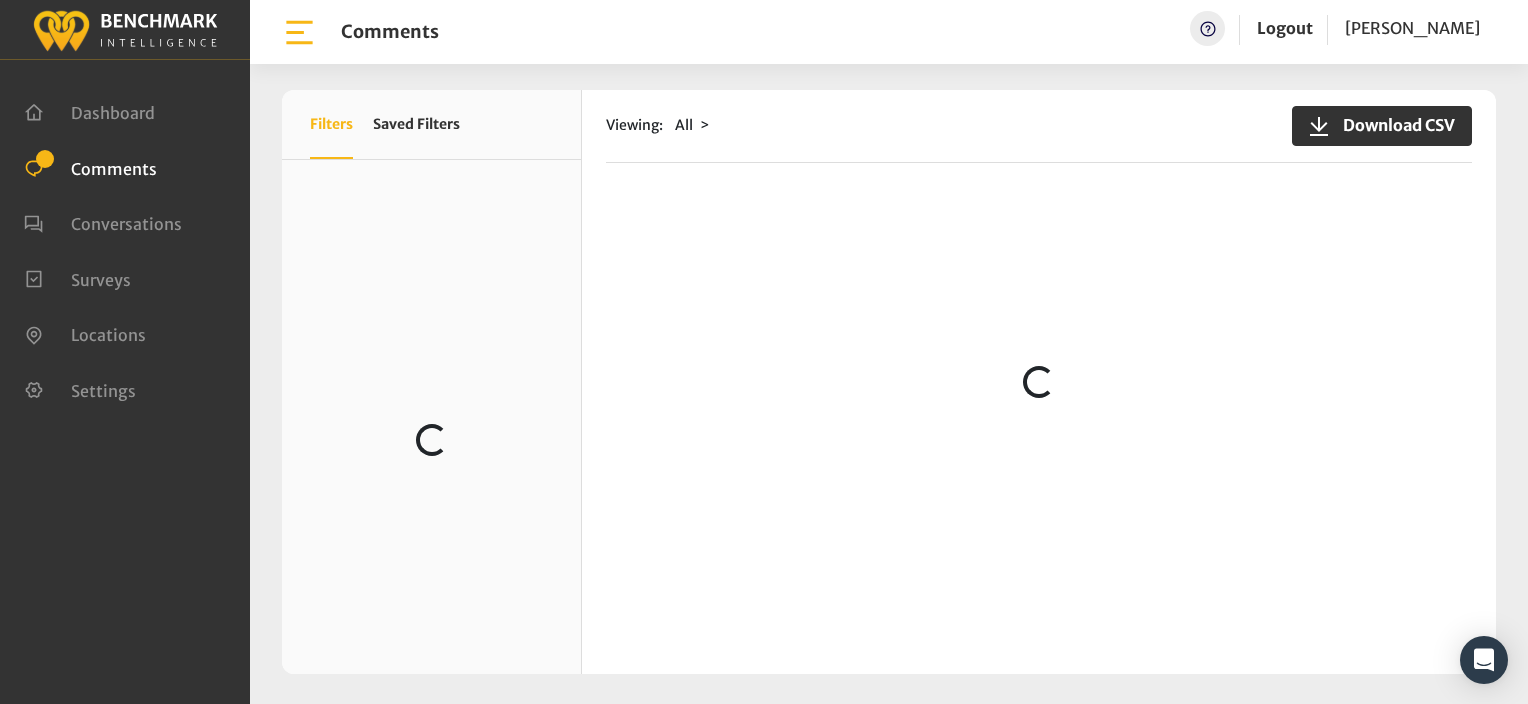scroll, scrollTop: 0, scrollLeft: 0, axis: both 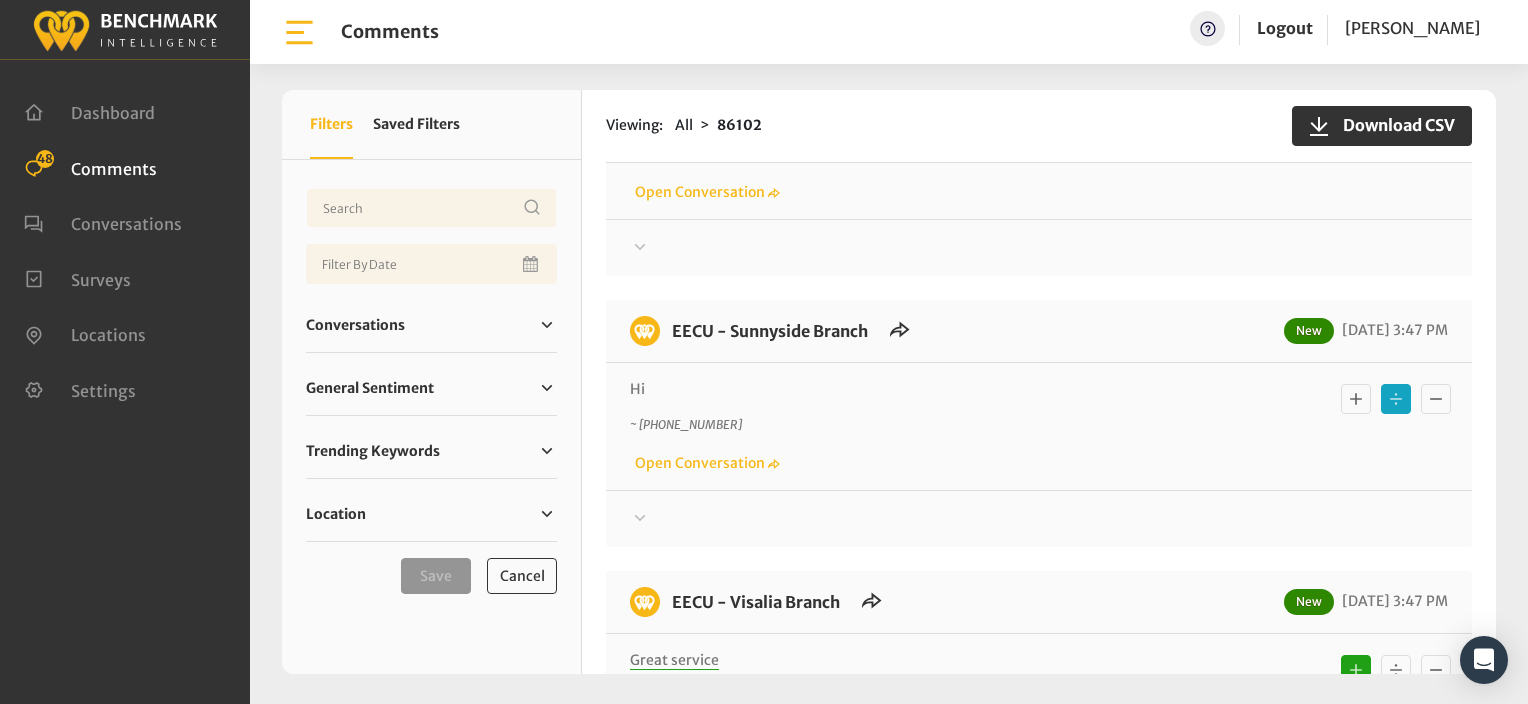 click 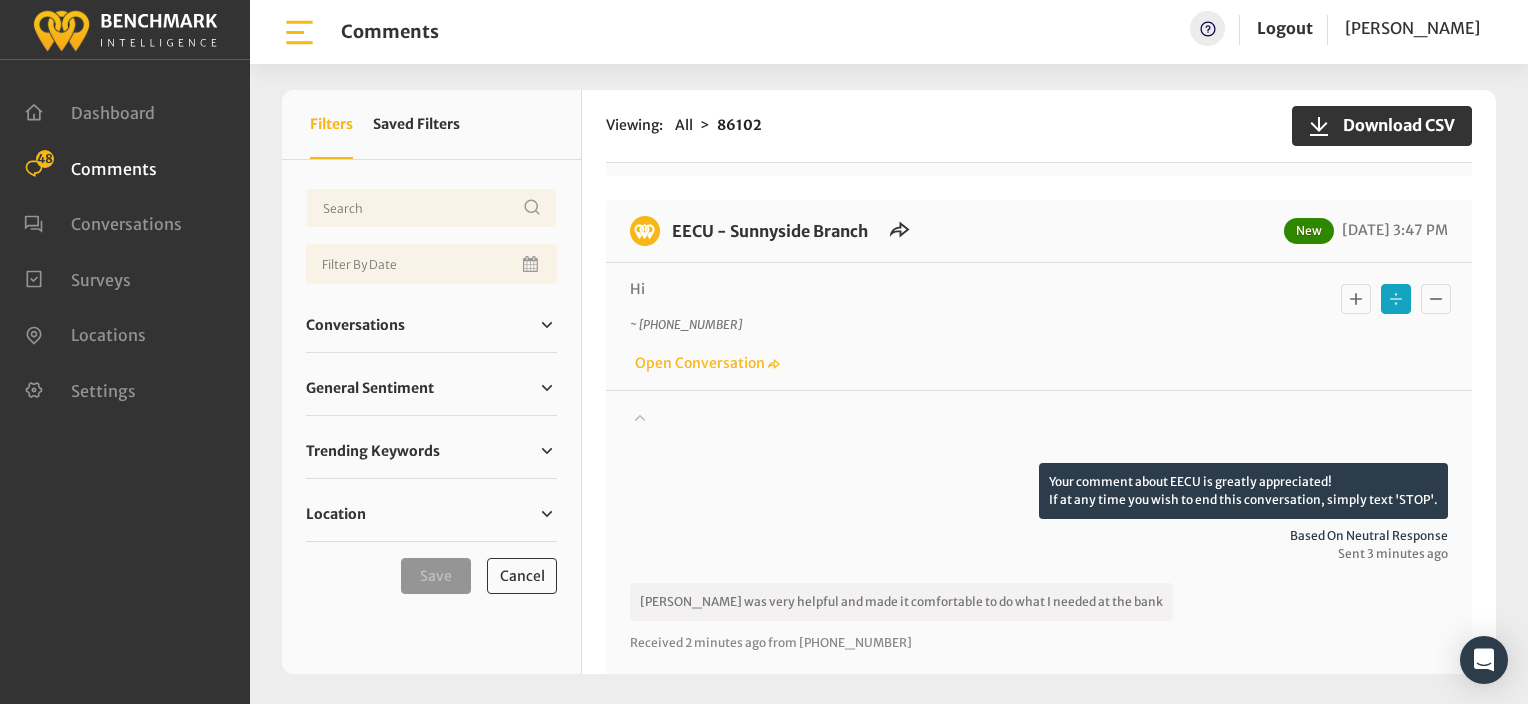 scroll, scrollTop: 300, scrollLeft: 0, axis: vertical 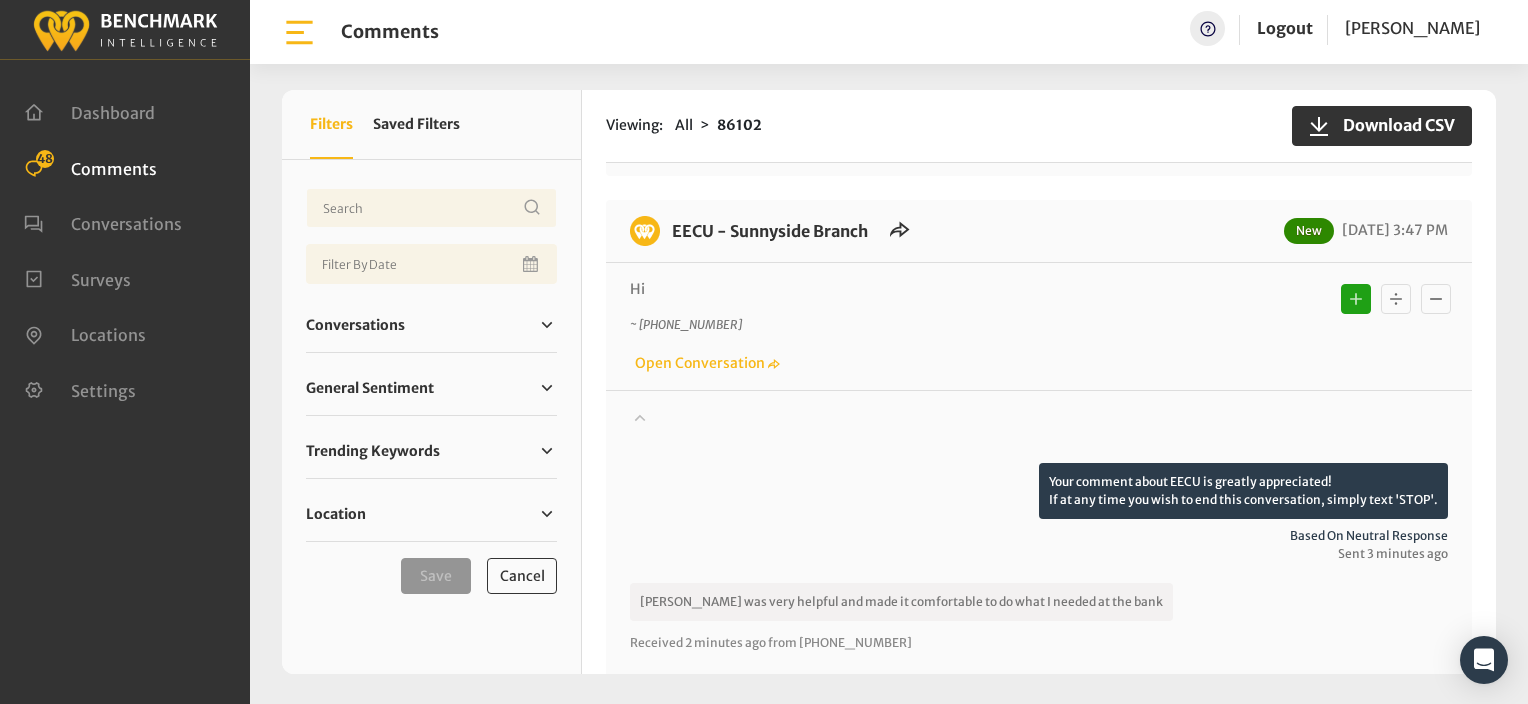 type 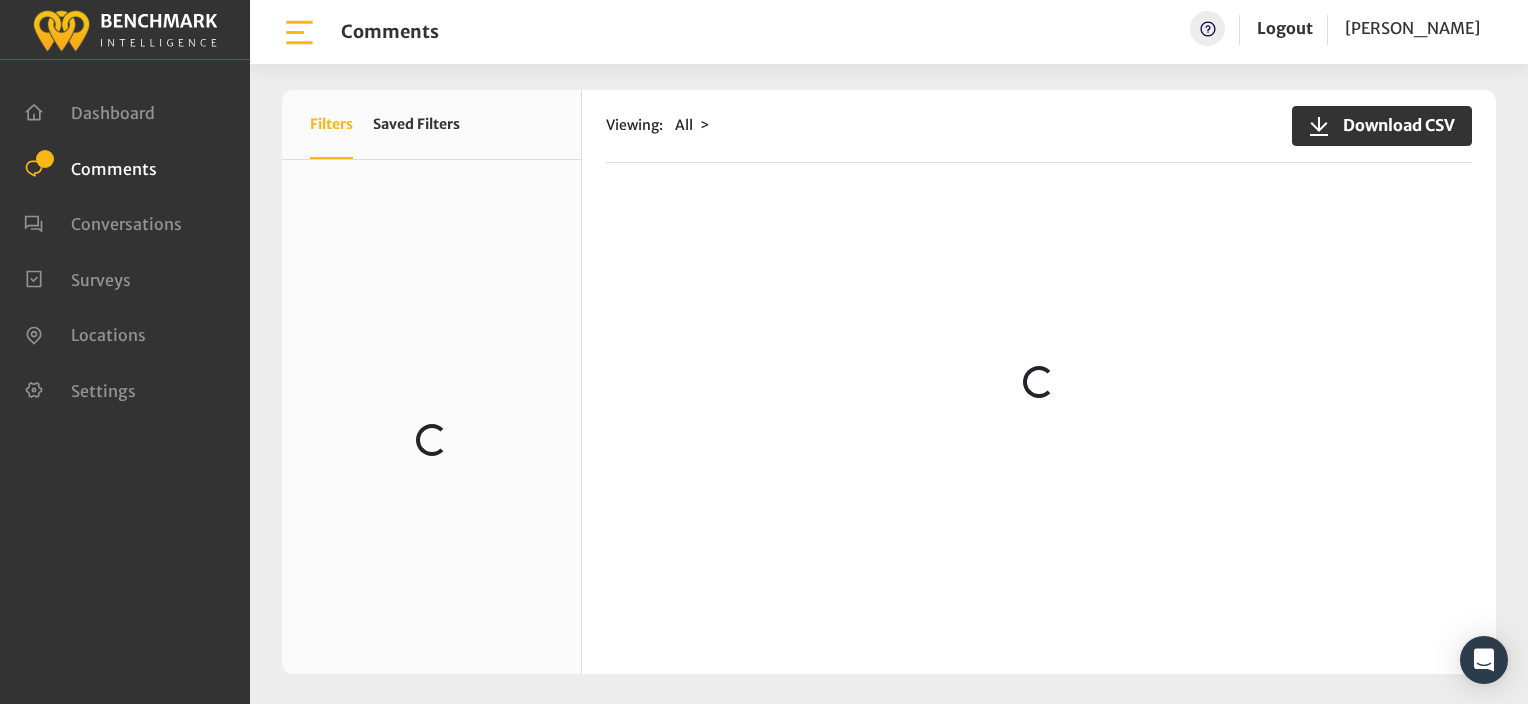 scroll, scrollTop: 0, scrollLeft: 0, axis: both 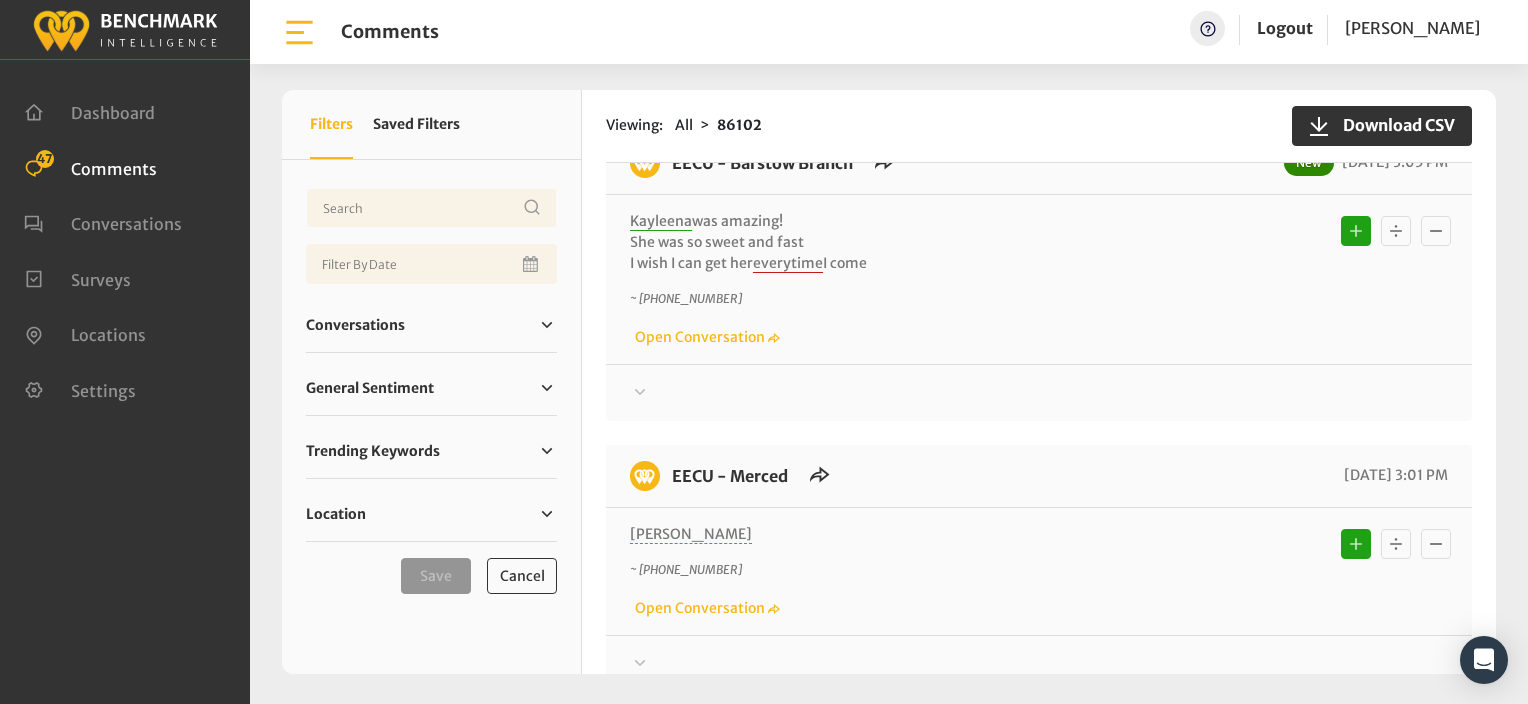 click 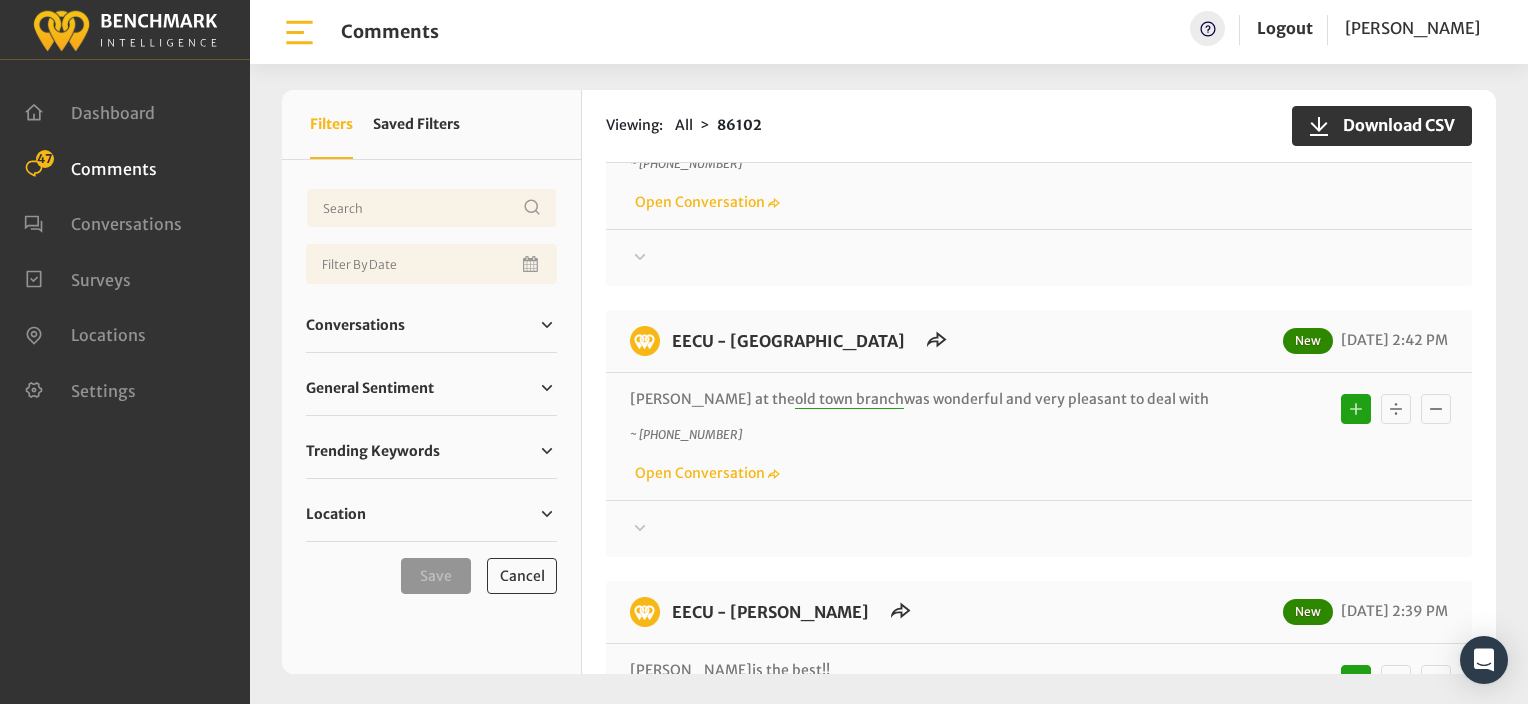 scroll, scrollTop: 3846, scrollLeft: 0, axis: vertical 